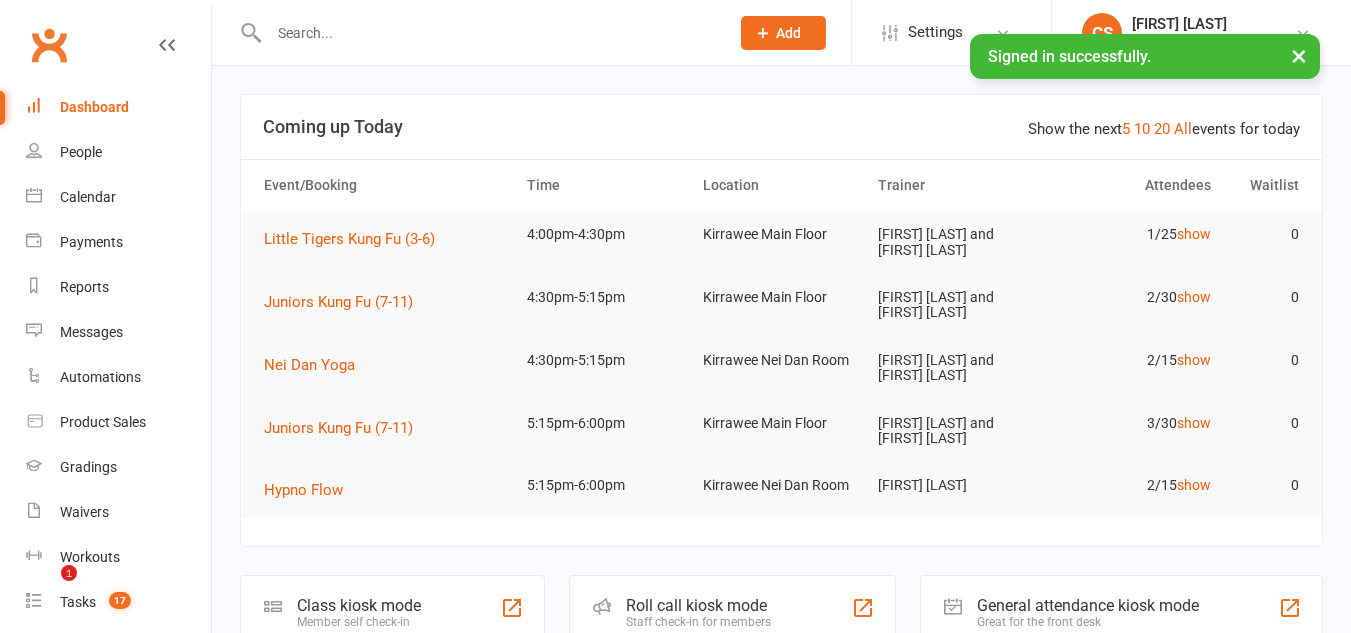 scroll, scrollTop: 300, scrollLeft: 0, axis: vertical 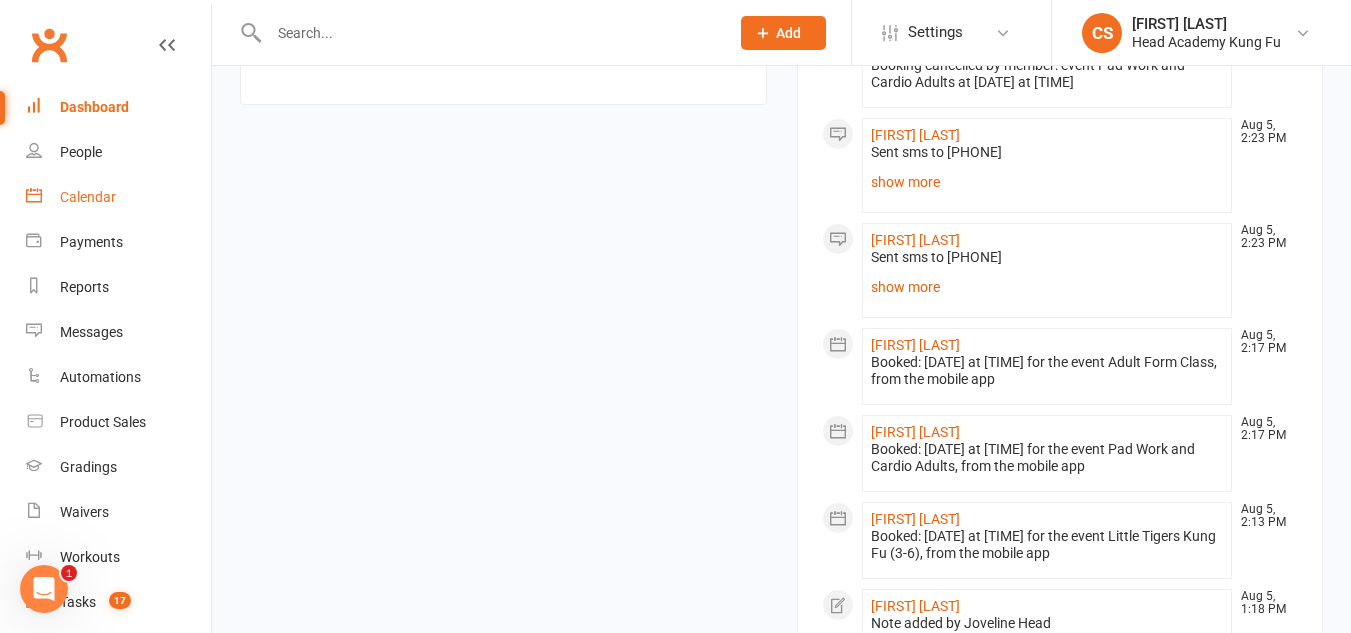 click on "Calendar" at bounding box center [88, 197] 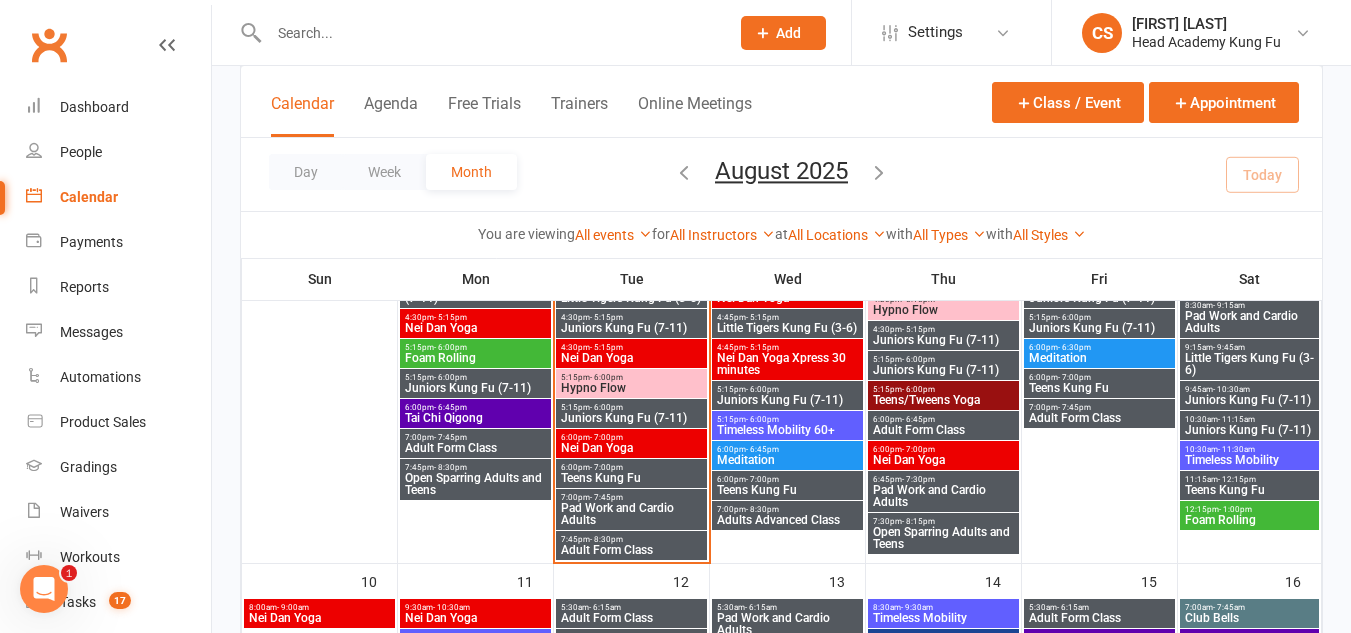 scroll, scrollTop: 800, scrollLeft: 0, axis: vertical 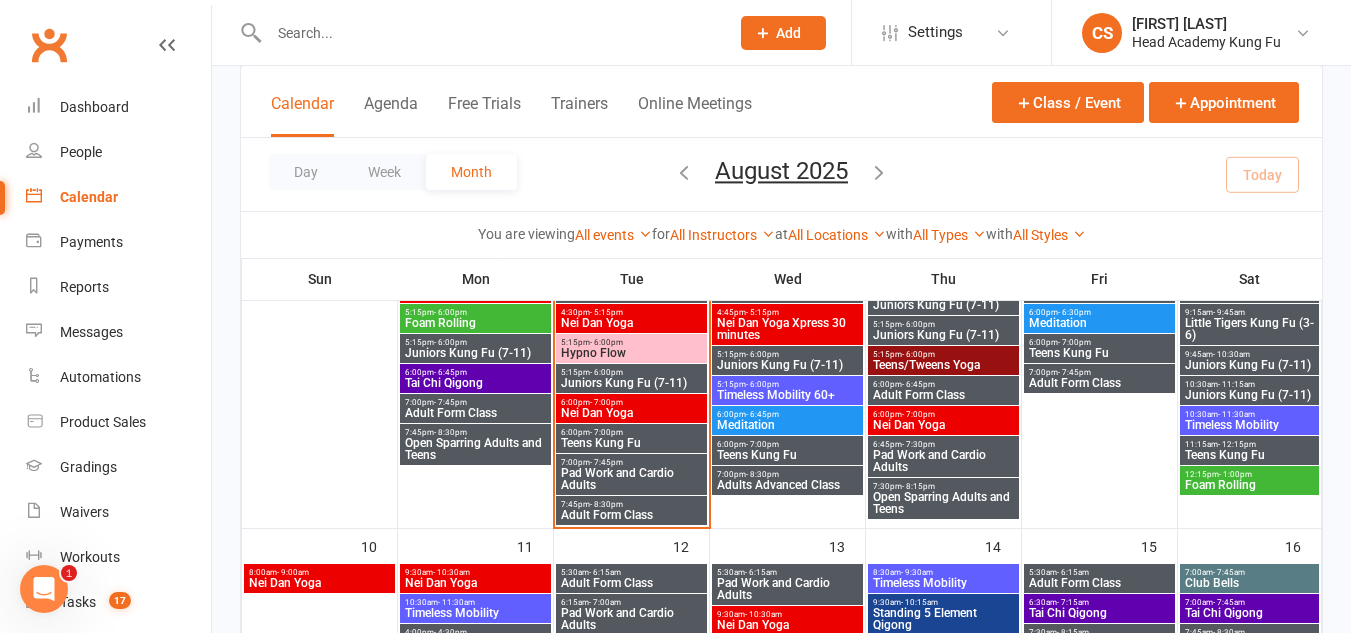 click on "Pad Work and Cardio Adults" at bounding box center [631, 479] 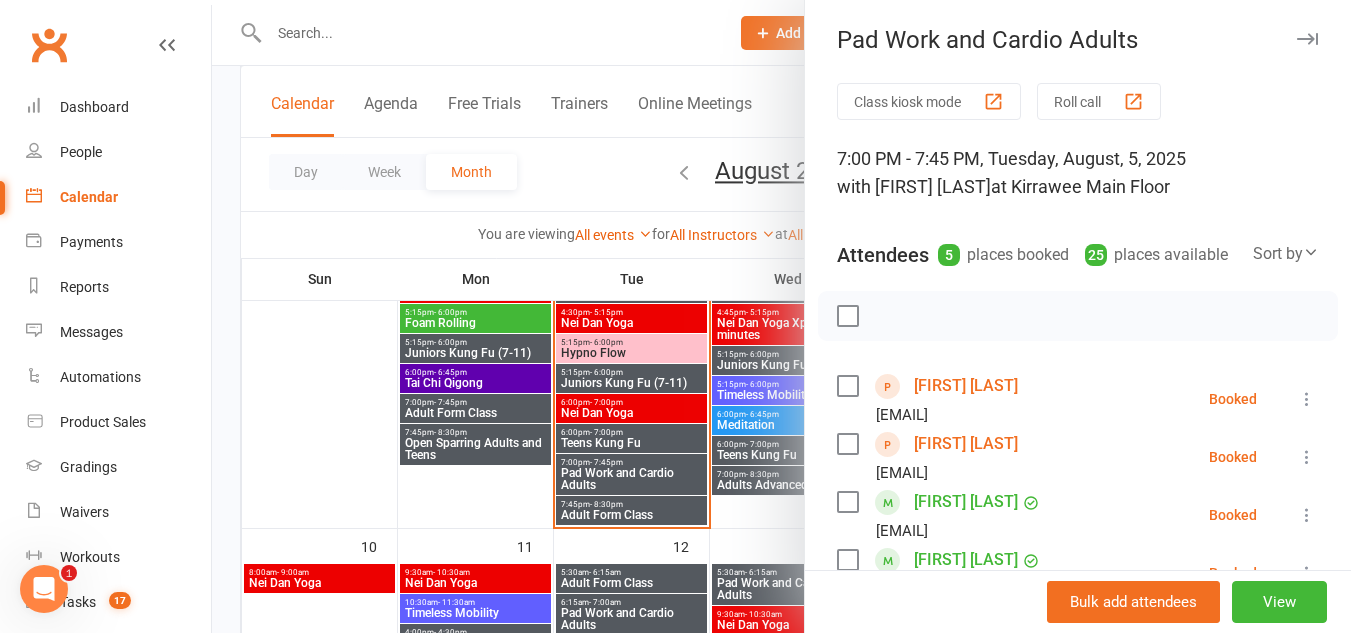 scroll, scrollTop: 0, scrollLeft: 0, axis: both 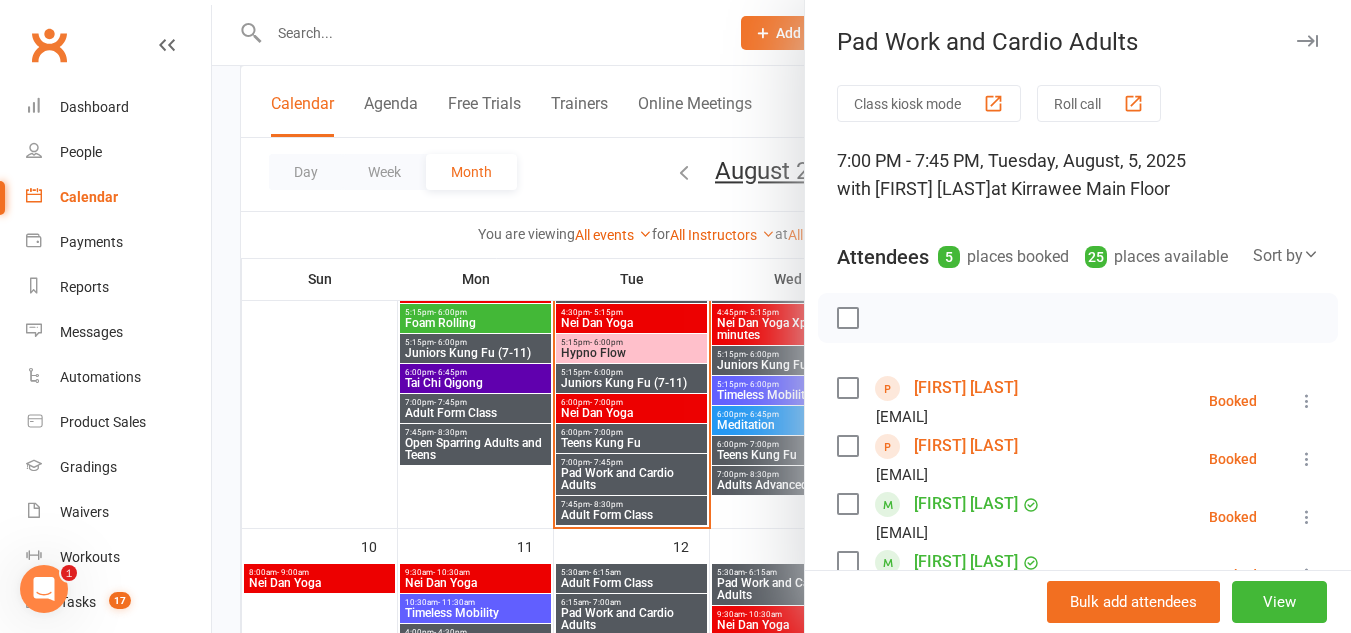 click at bounding box center [1307, 41] 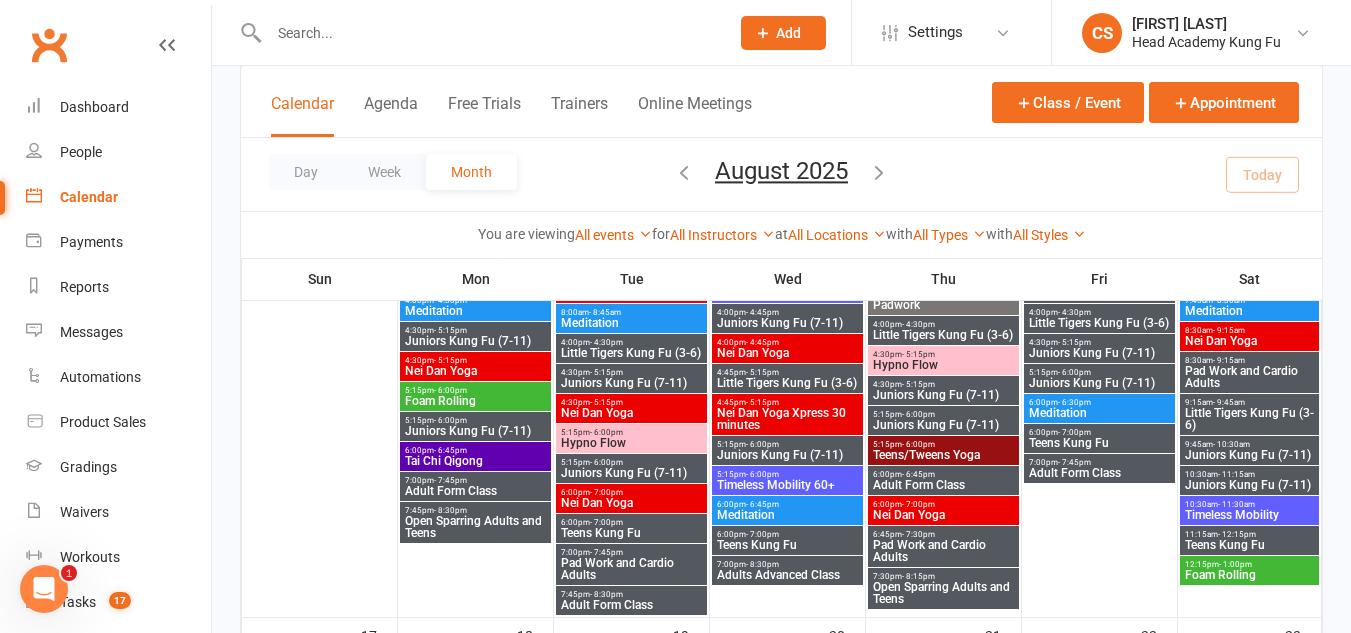 scroll, scrollTop: 1200, scrollLeft: 0, axis: vertical 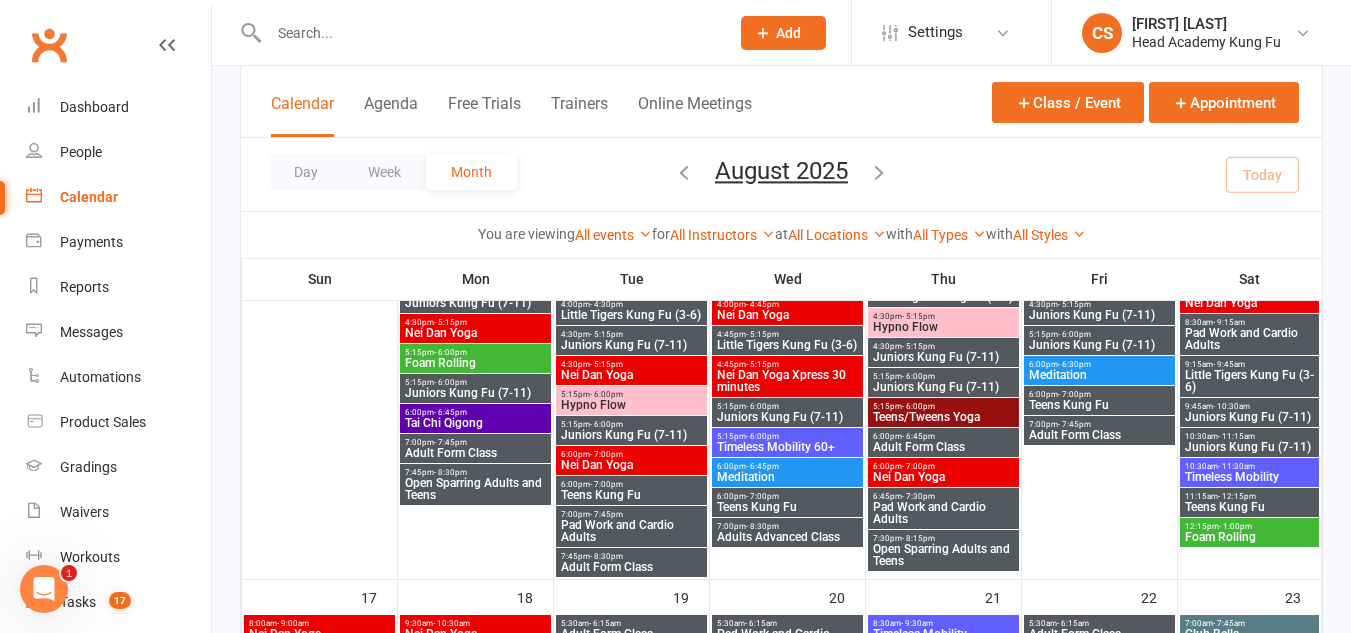 click on "Pad Work and Cardio Adults" at bounding box center (943, 513) 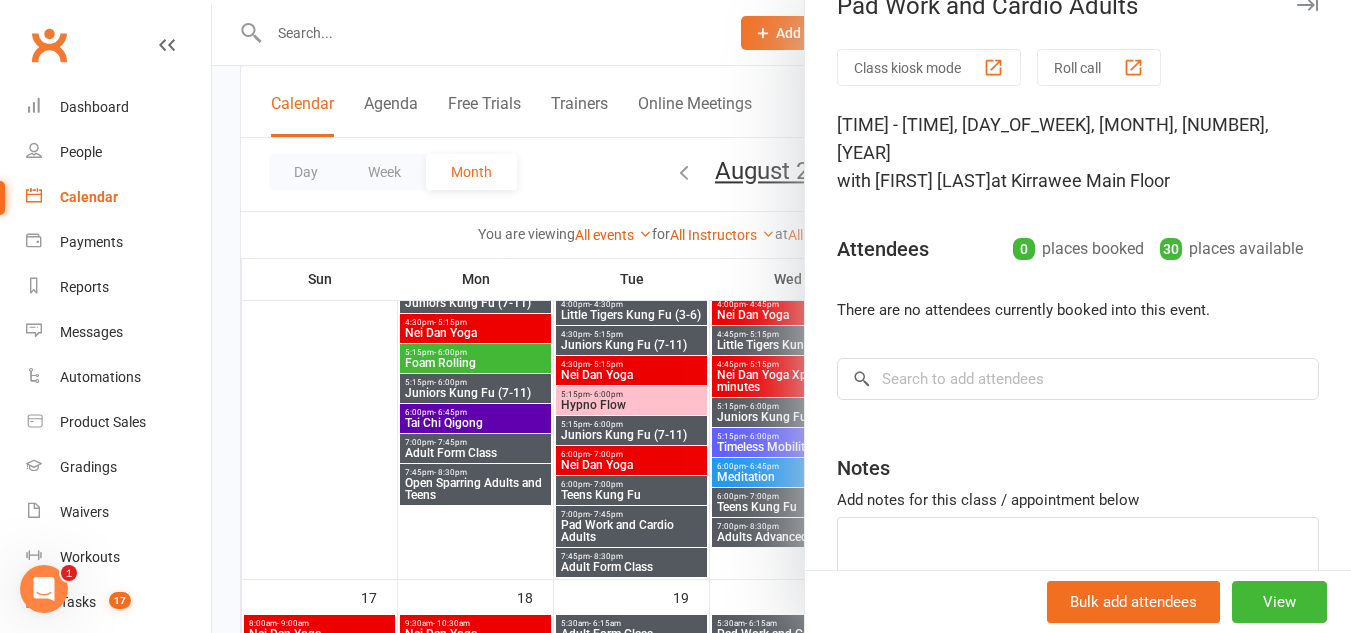 scroll, scrollTop: 0, scrollLeft: 0, axis: both 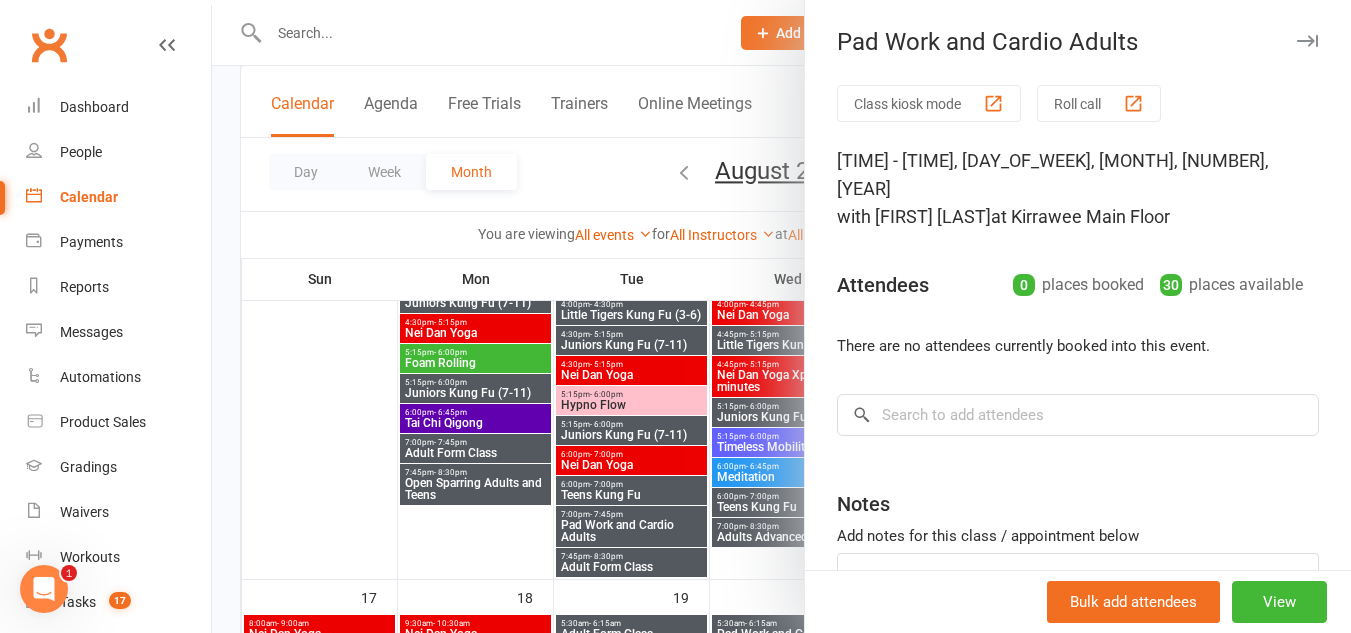 click at bounding box center [1307, 41] 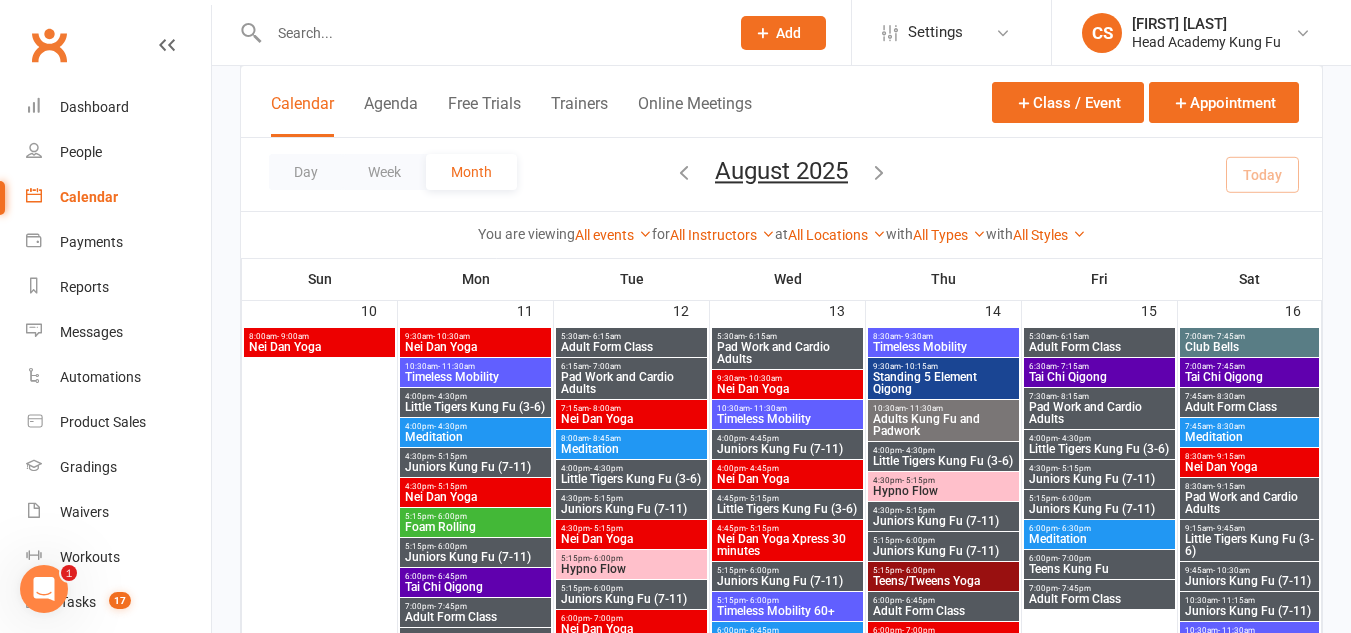 scroll, scrollTop: 1000, scrollLeft: 0, axis: vertical 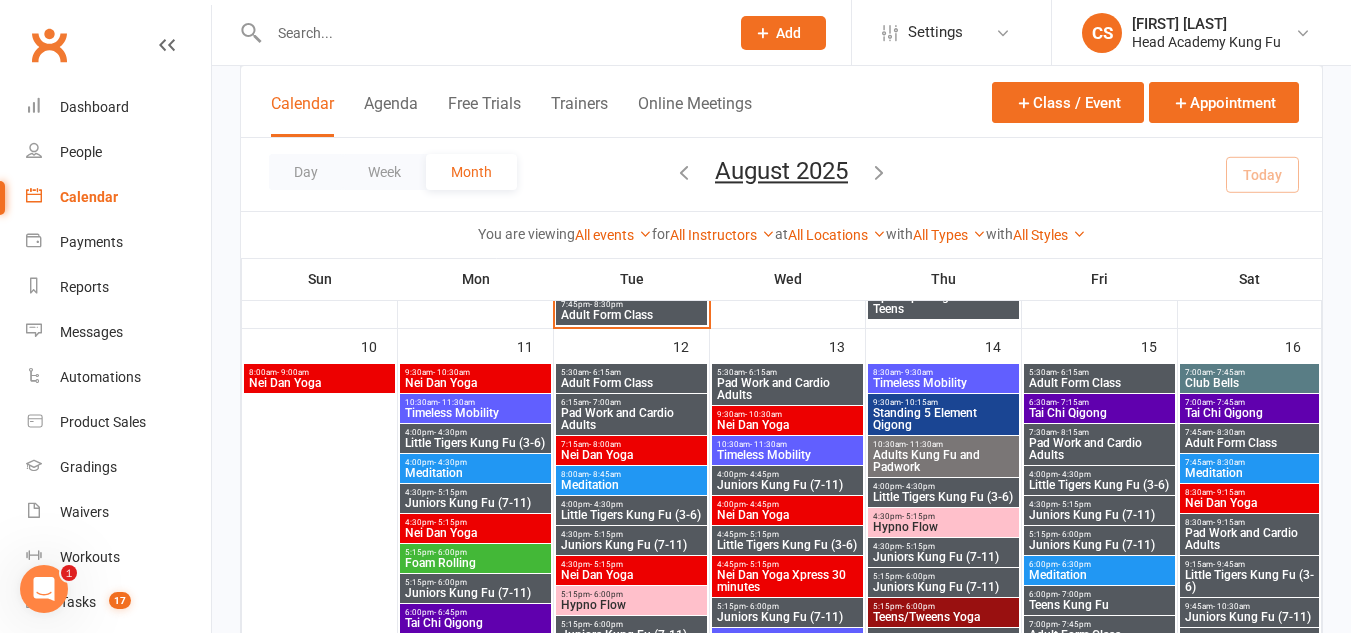 click on "- 10:30am" at bounding box center (763, 414) 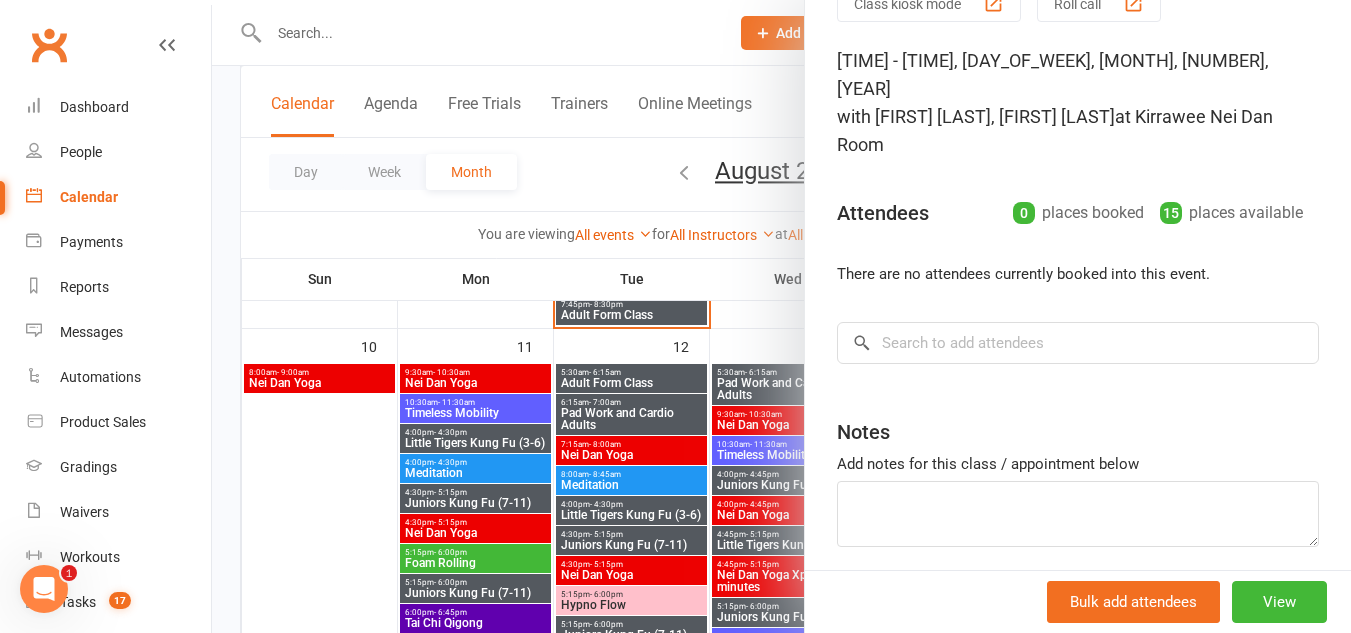 scroll, scrollTop: 0, scrollLeft: 0, axis: both 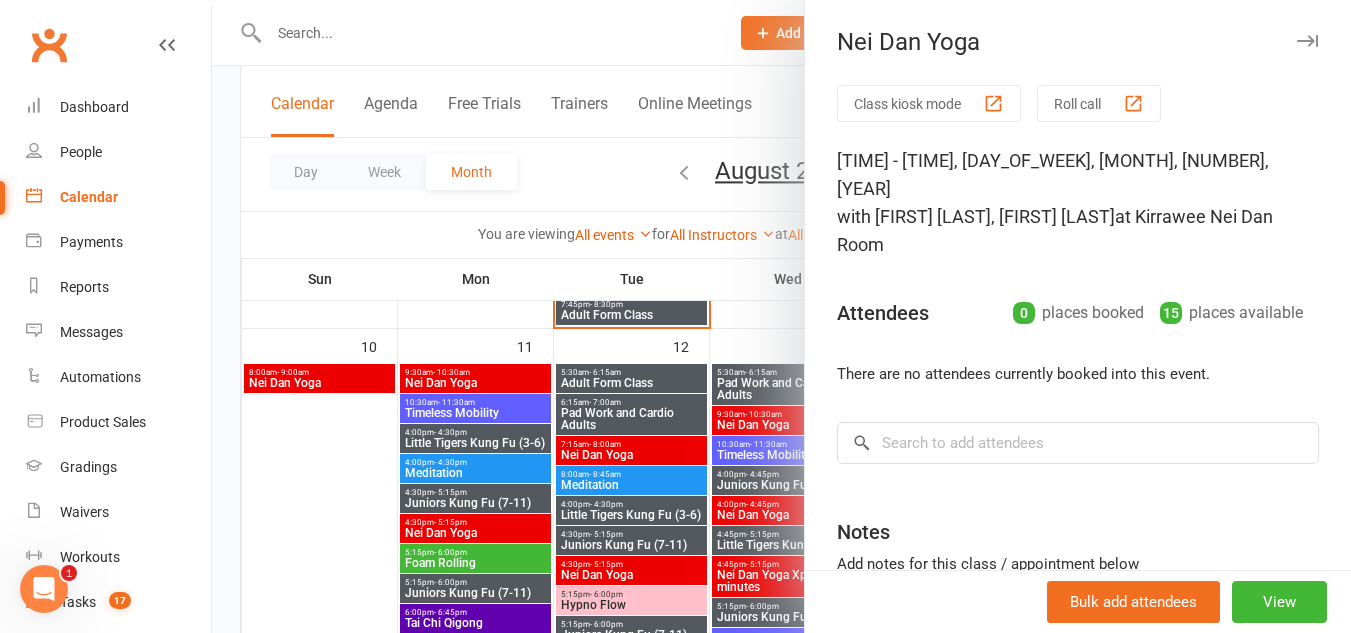 click at bounding box center [1307, 41] 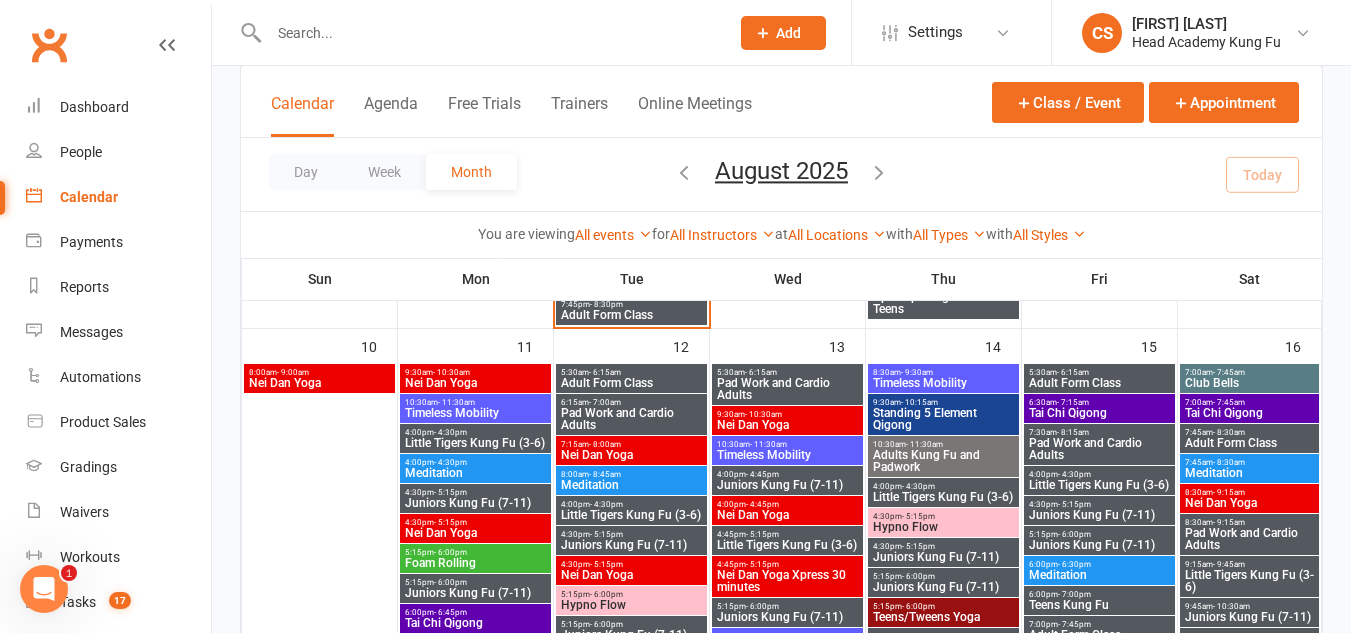 click on "Timeless Mobility" at bounding box center [787, 455] 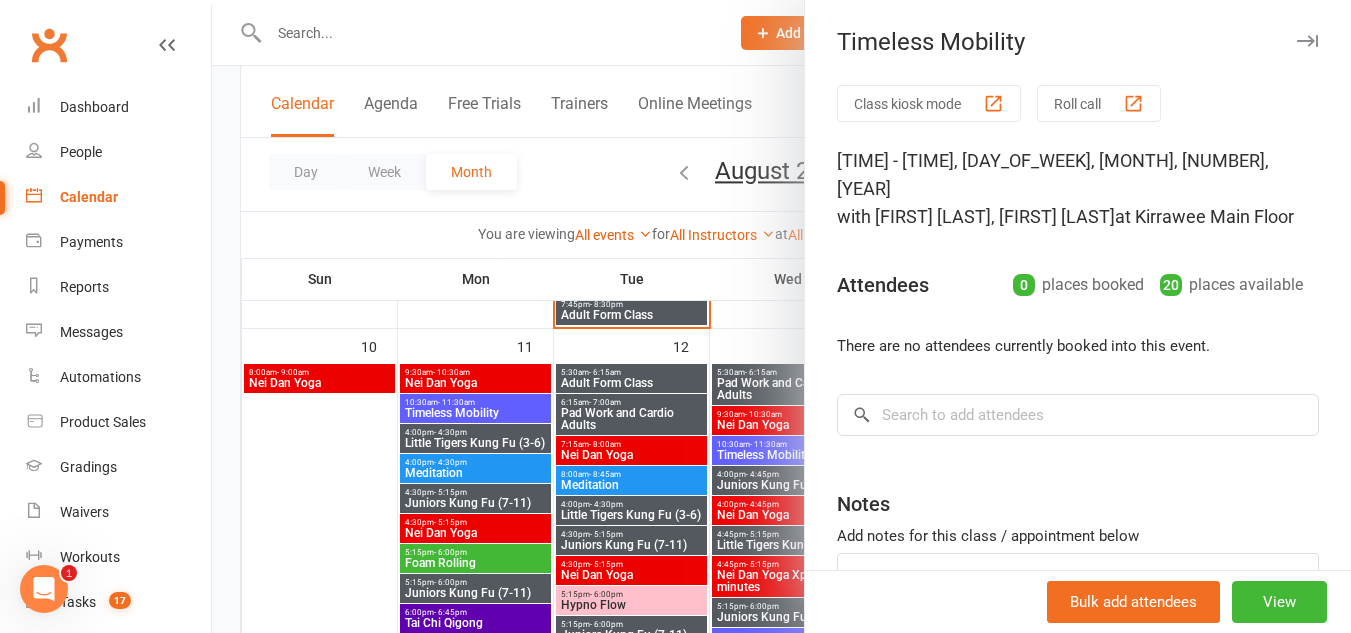 click at bounding box center (1307, 41) 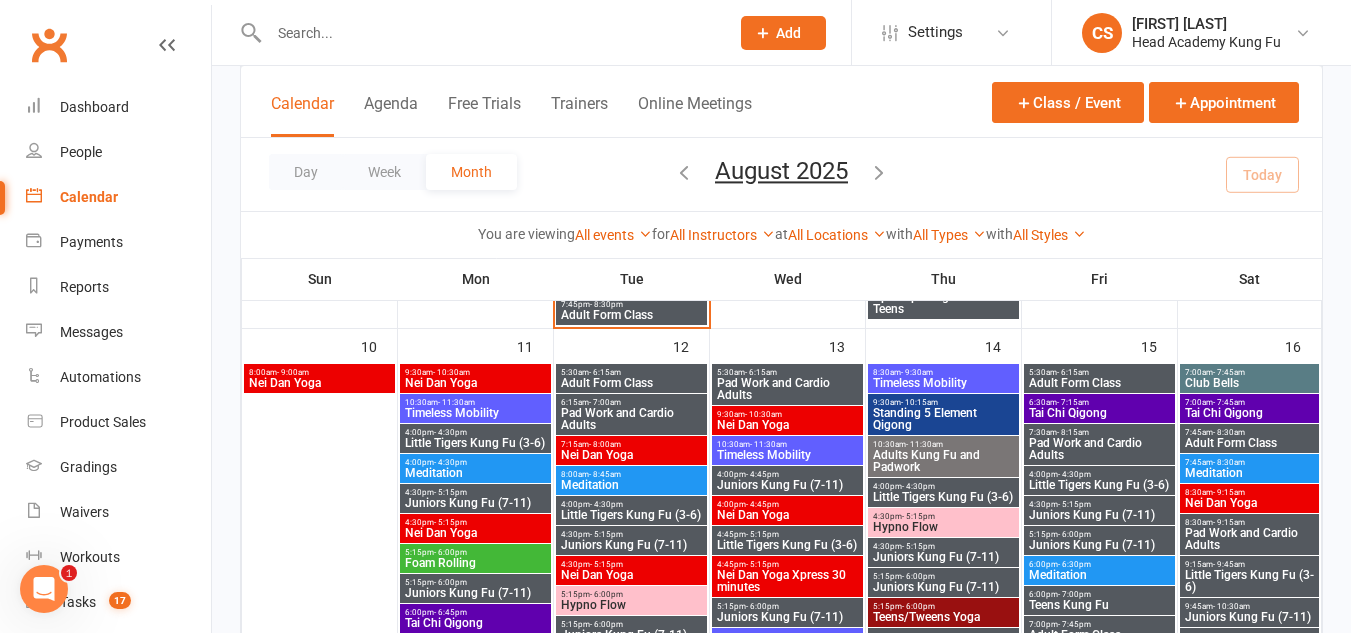 click on "Standing 5 Element Qigong" at bounding box center [943, 419] 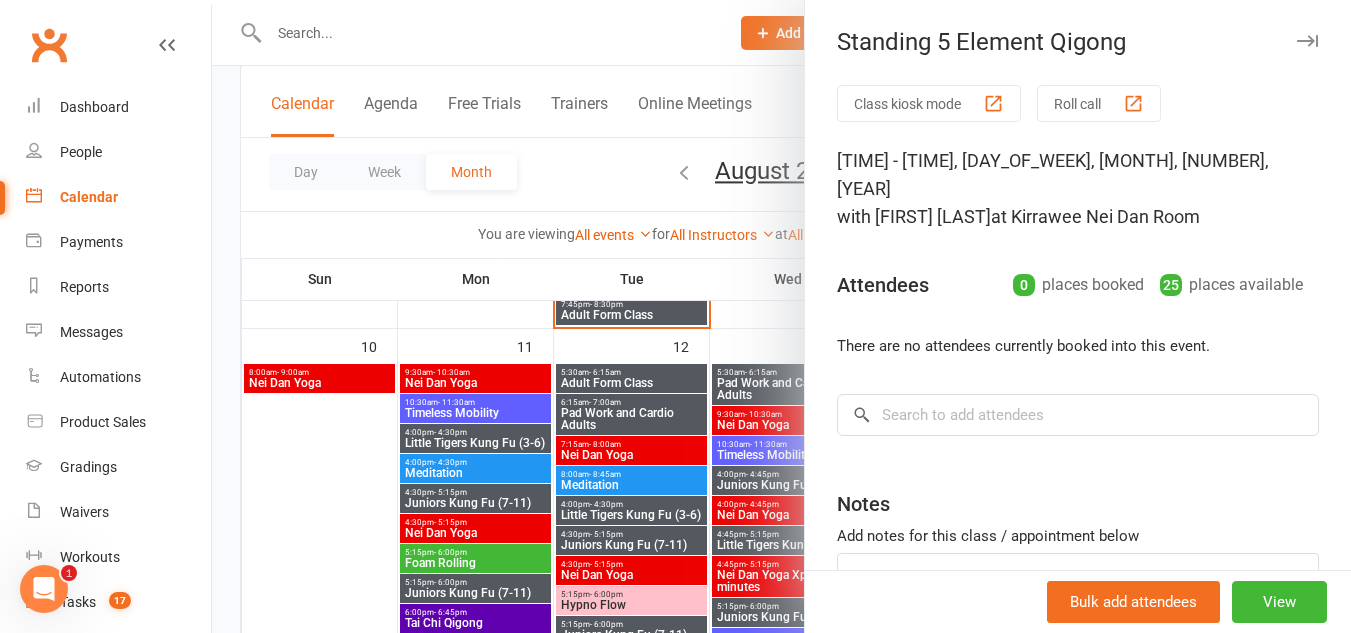 click at bounding box center [1307, 41] 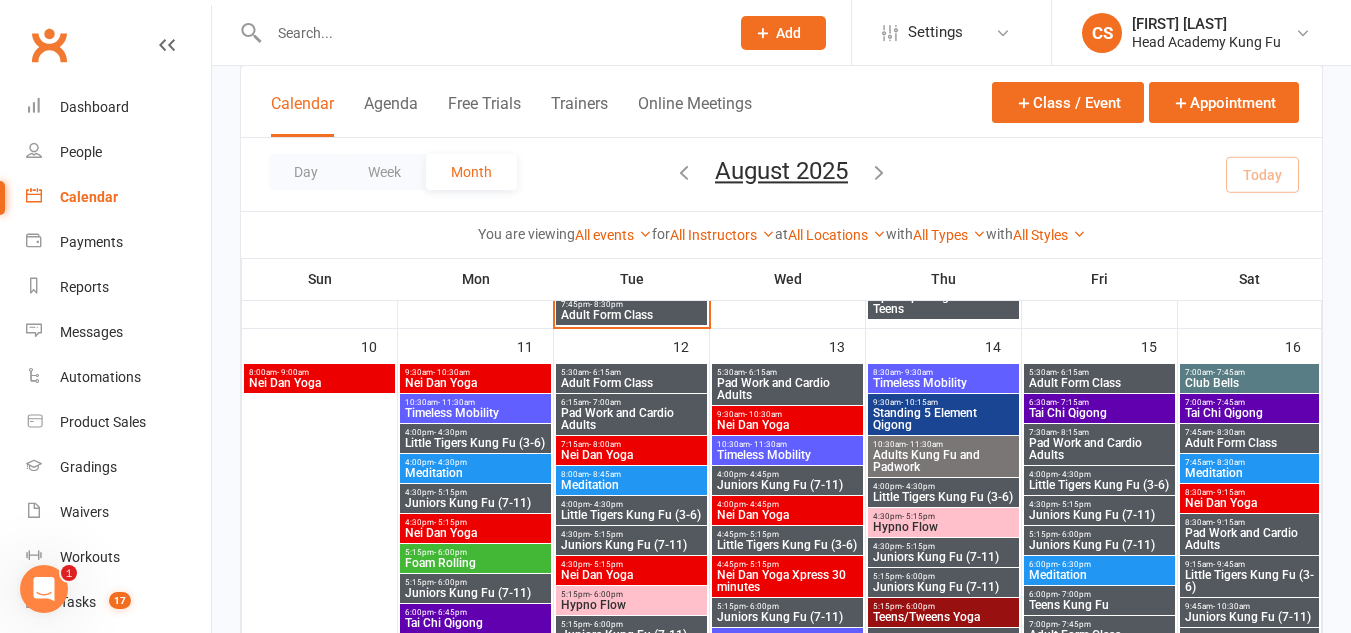 click at bounding box center [489, 33] 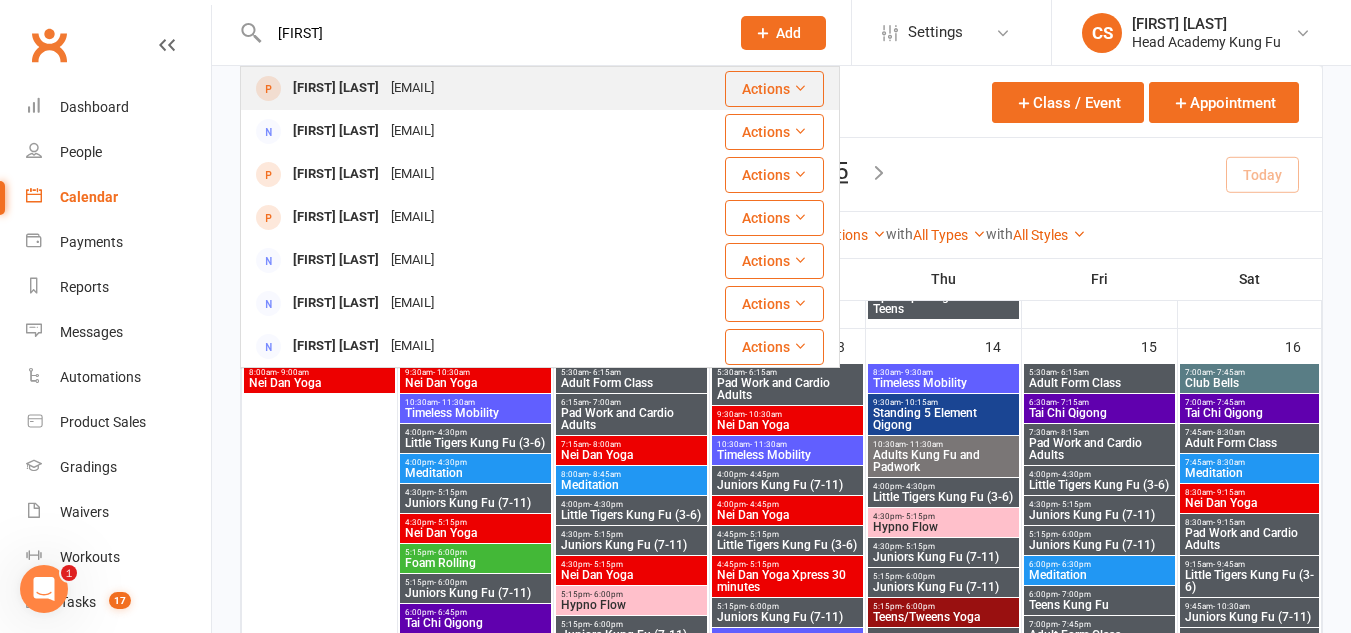 type on "chantelle" 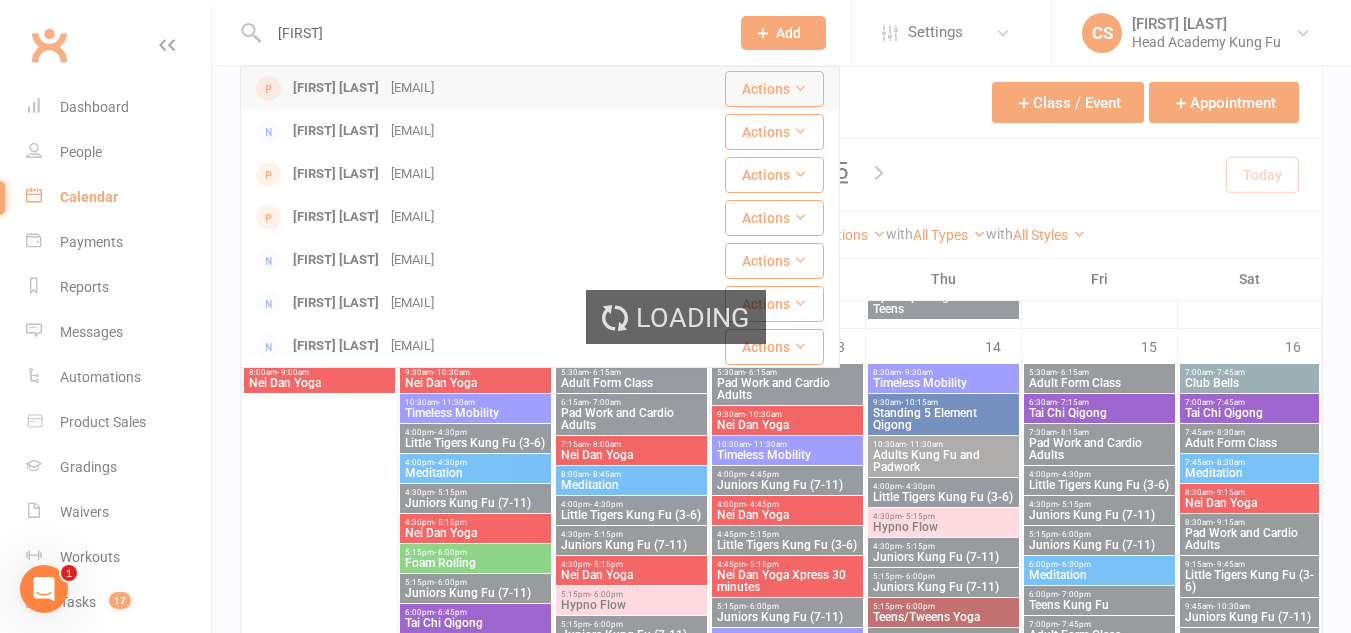 type 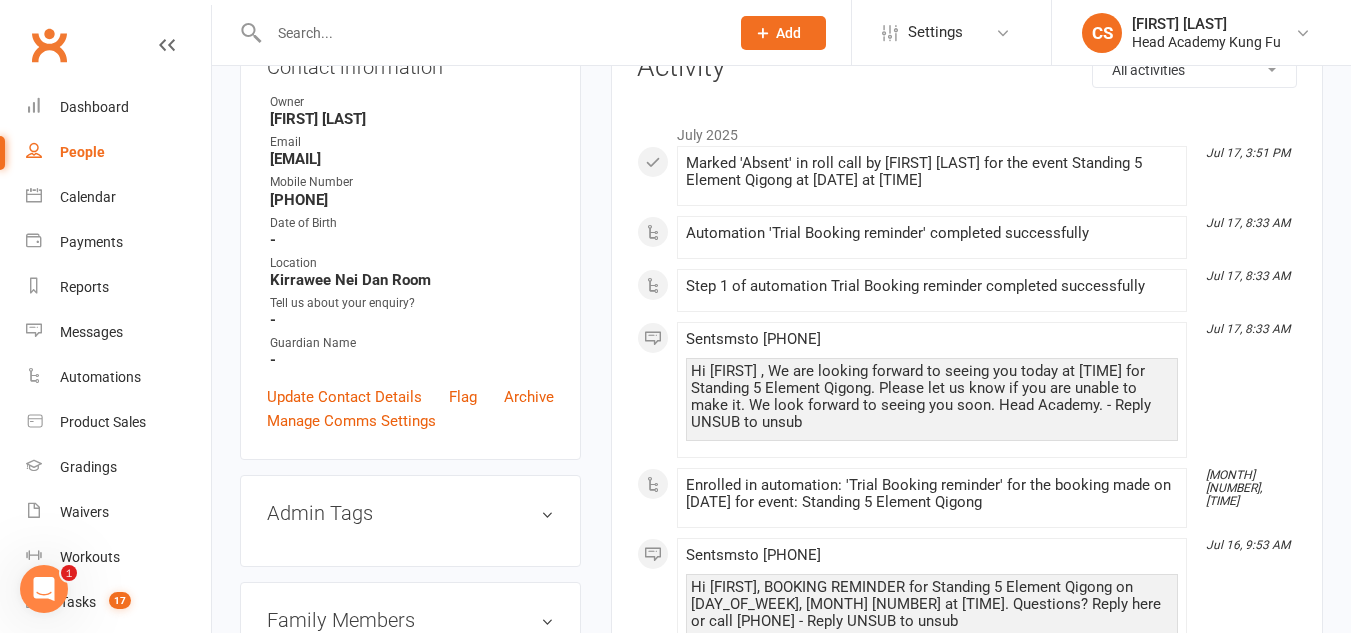 scroll, scrollTop: 0, scrollLeft: 0, axis: both 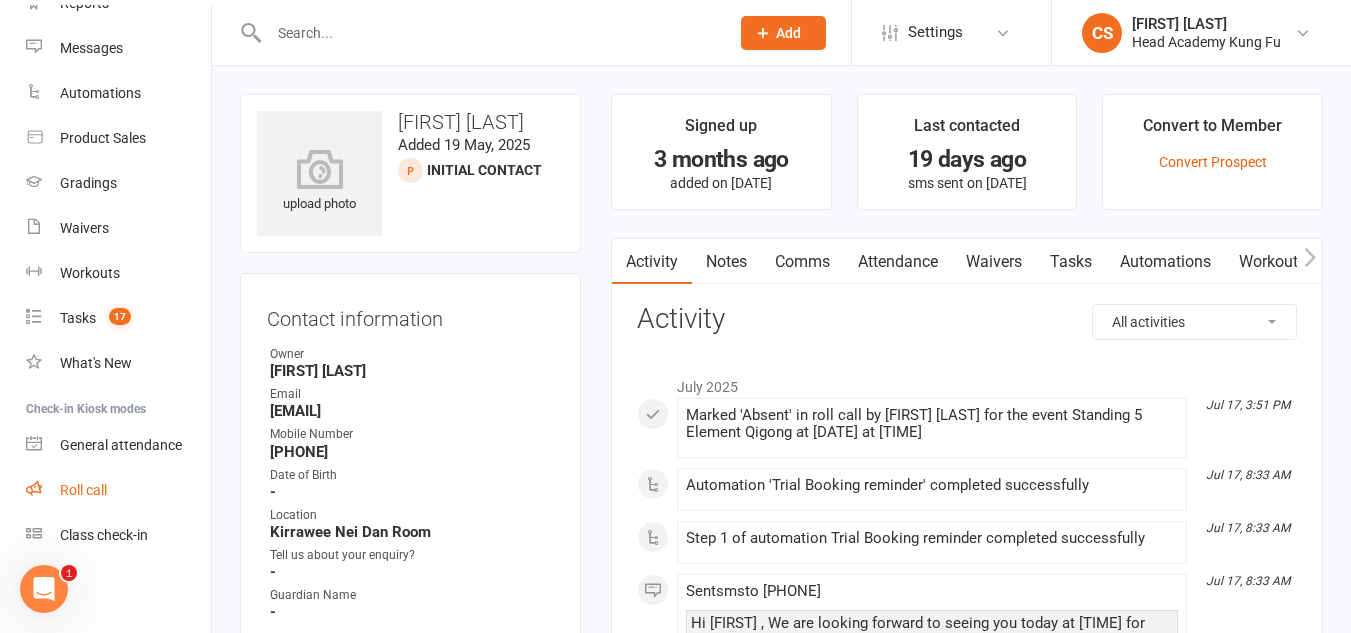 click on "Roll call" at bounding box center [83, 490] 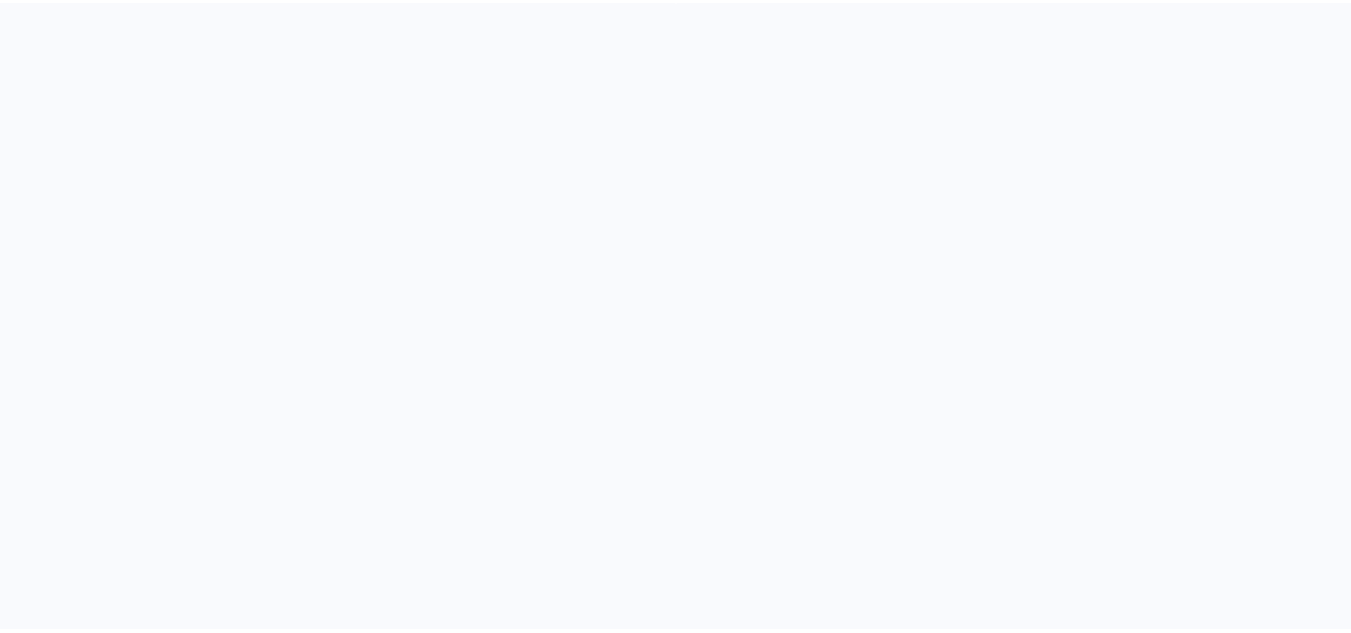 scroll, scrollTop: 0, scrollLeft: 0, axis: both 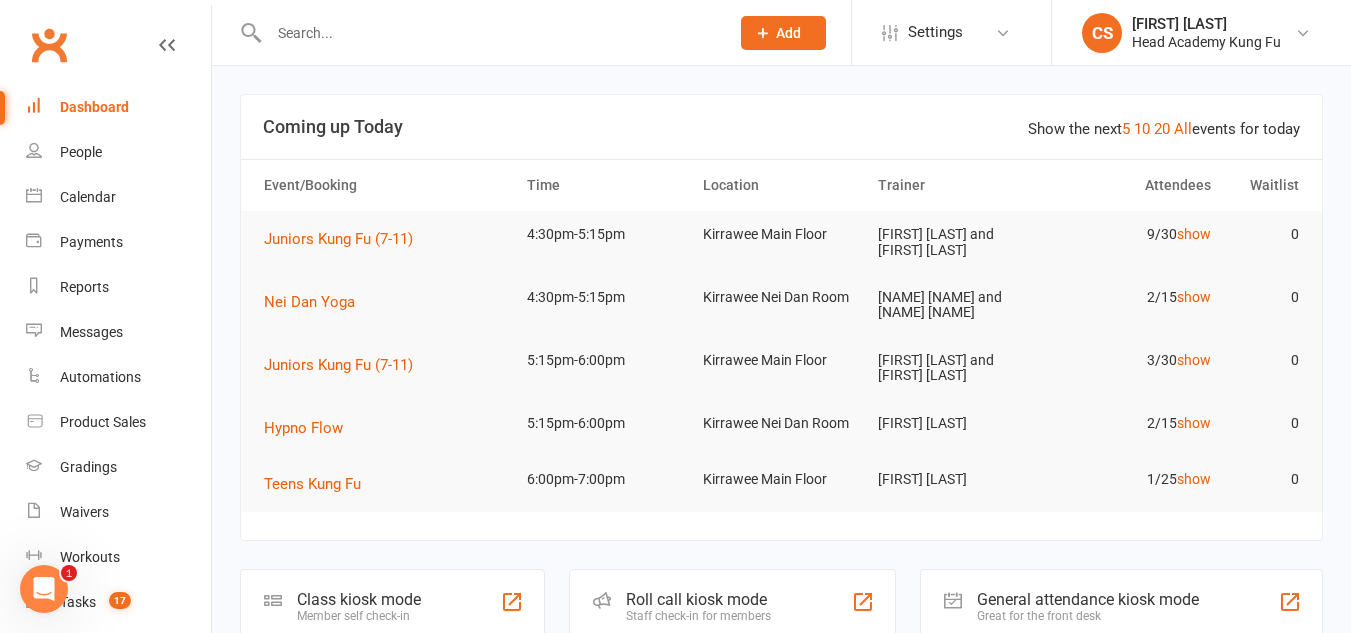 click at bounding box center (489, 33) 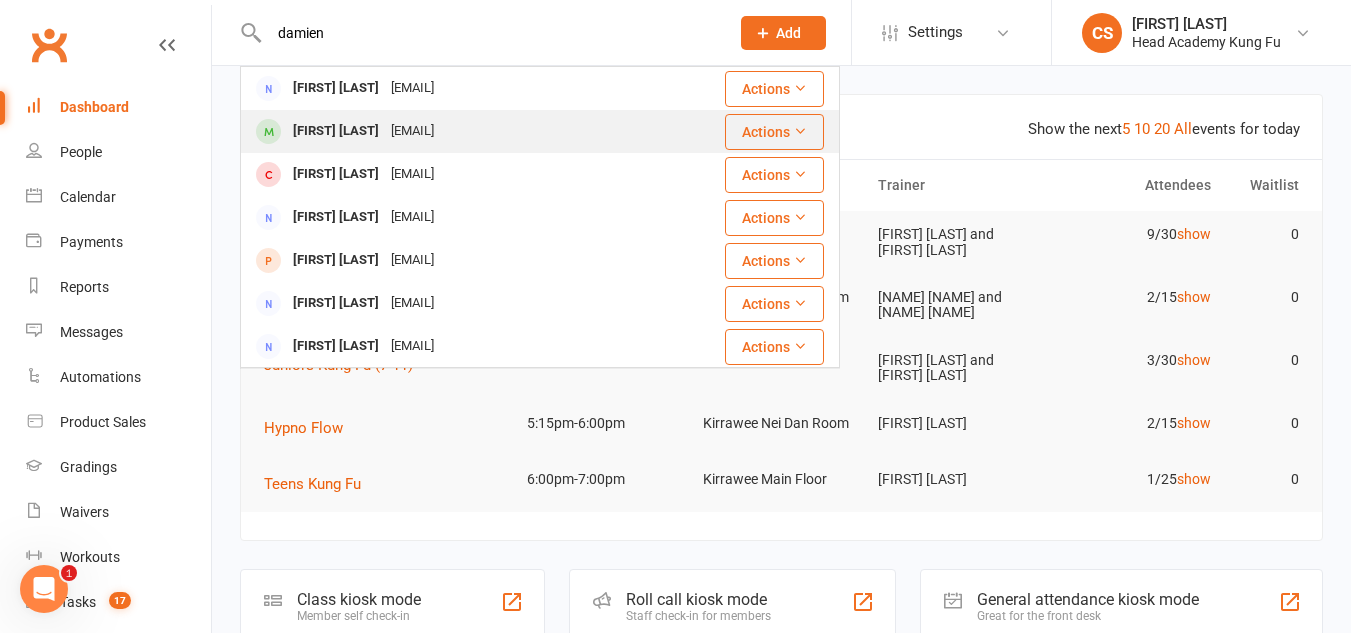 type on "damien" 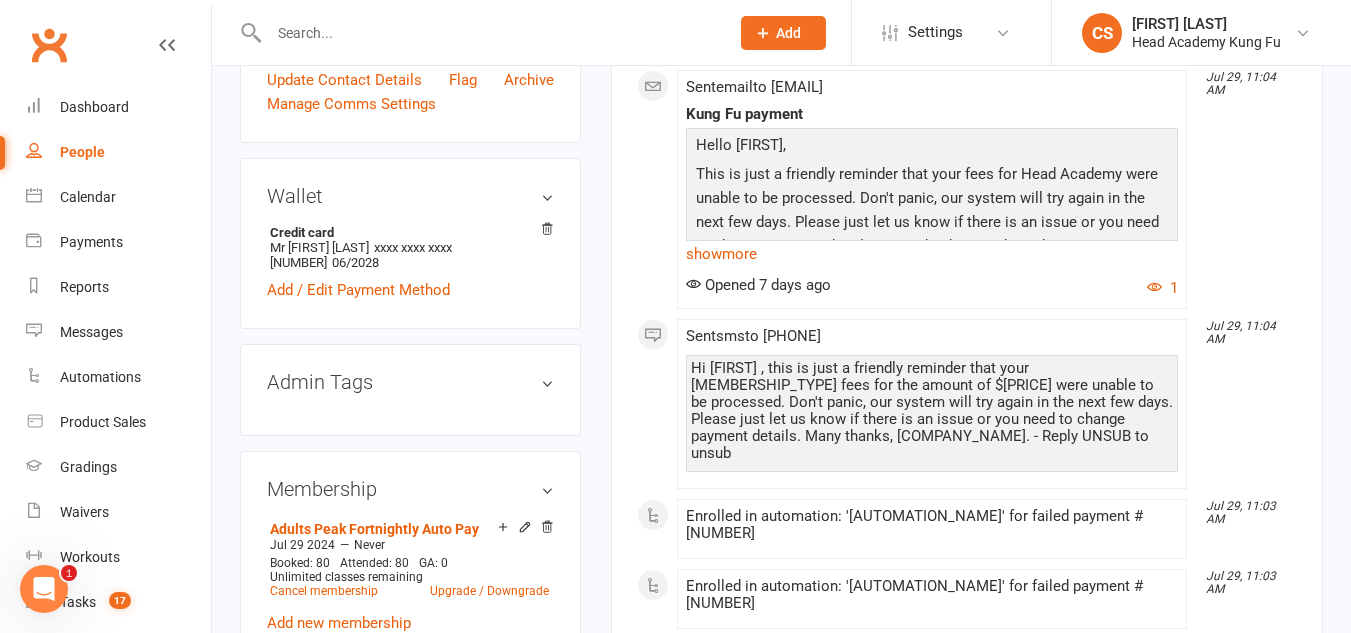 scroll, scrollTop: 600, scrollLeft: 0, axis: vertical 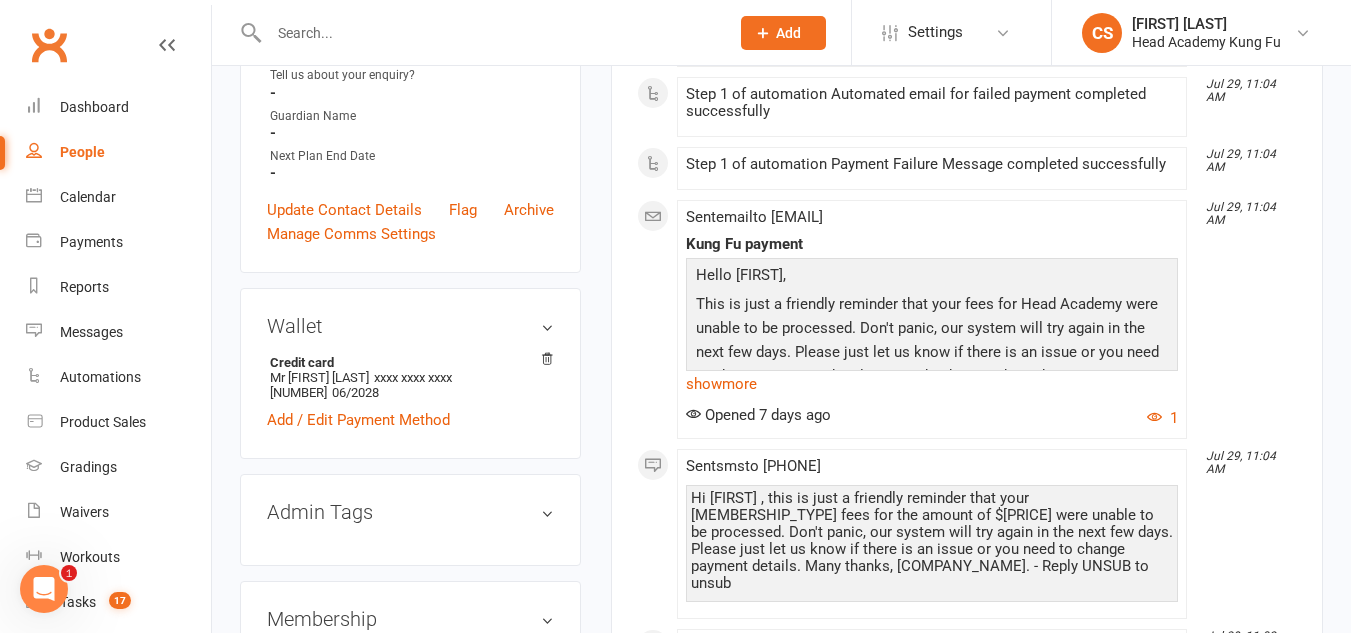 click at bounding box center (489, 33) 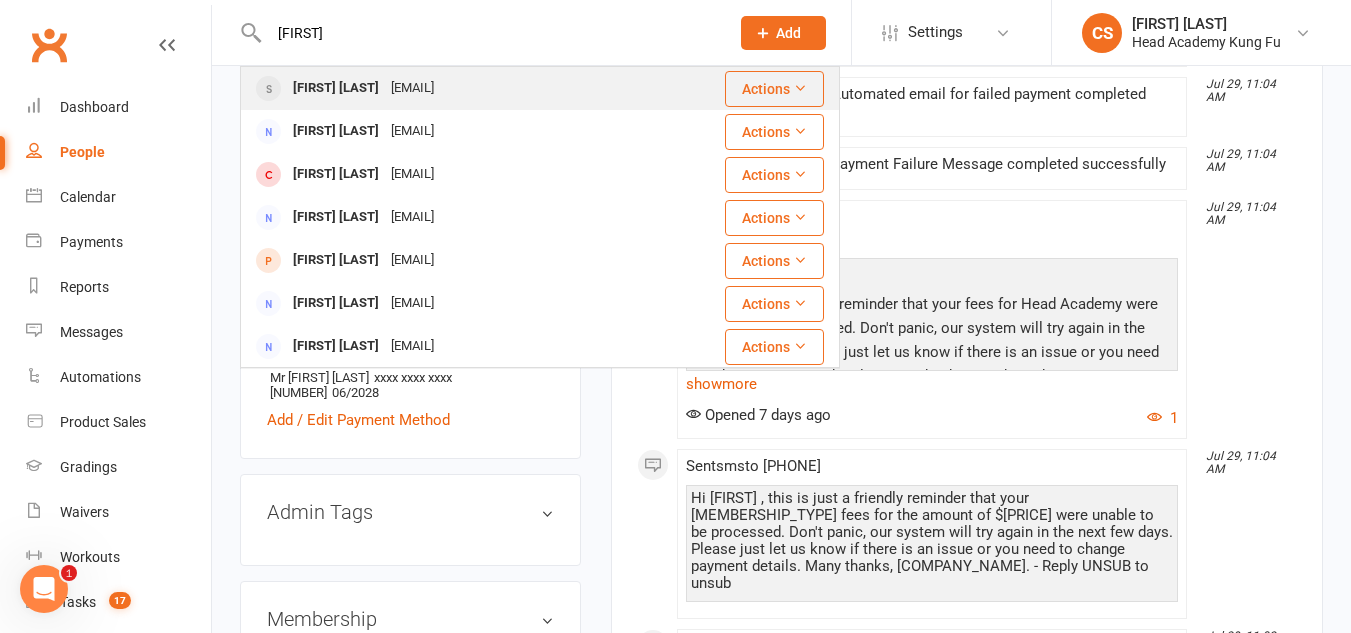 type on "[FIRST]" 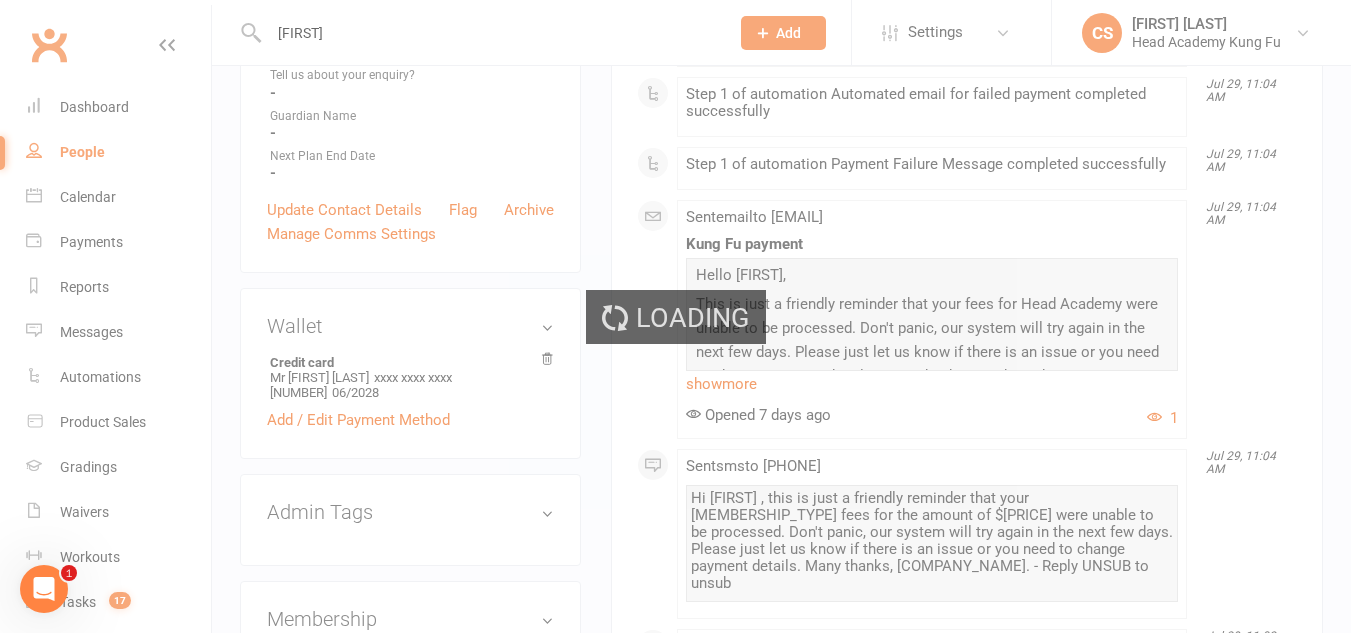 type 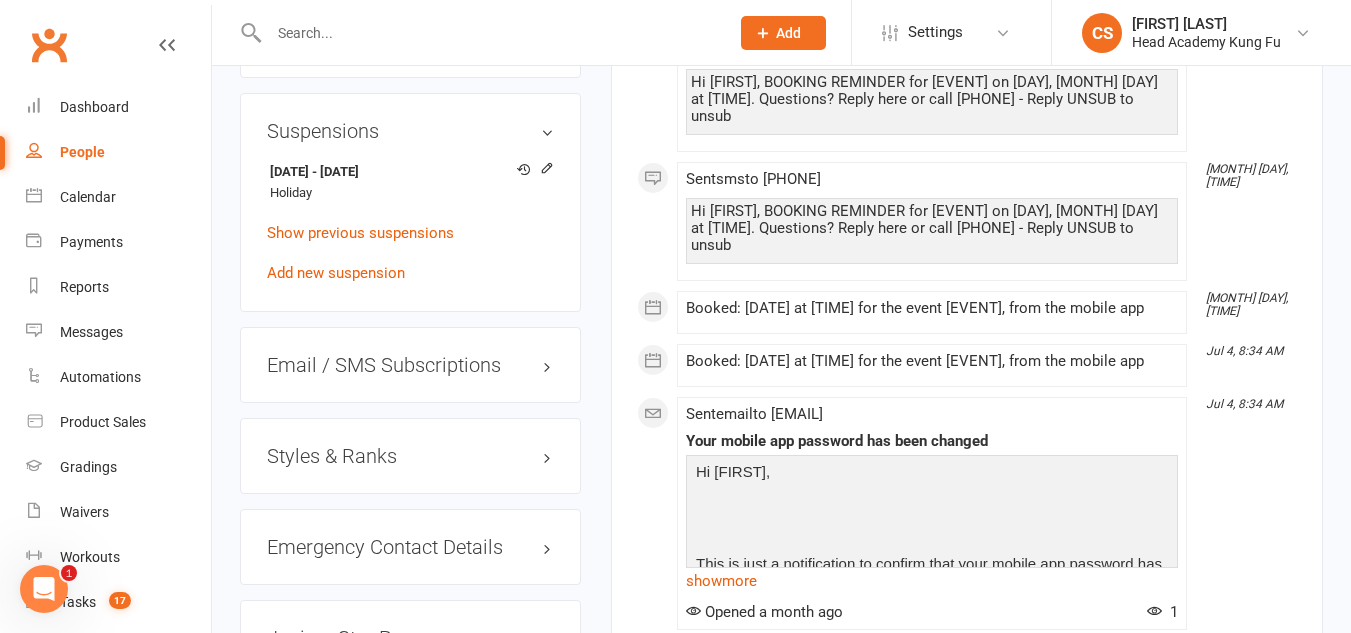 scroll, scrollTop: 1700, scrollLeft: 0, axis: vertical 